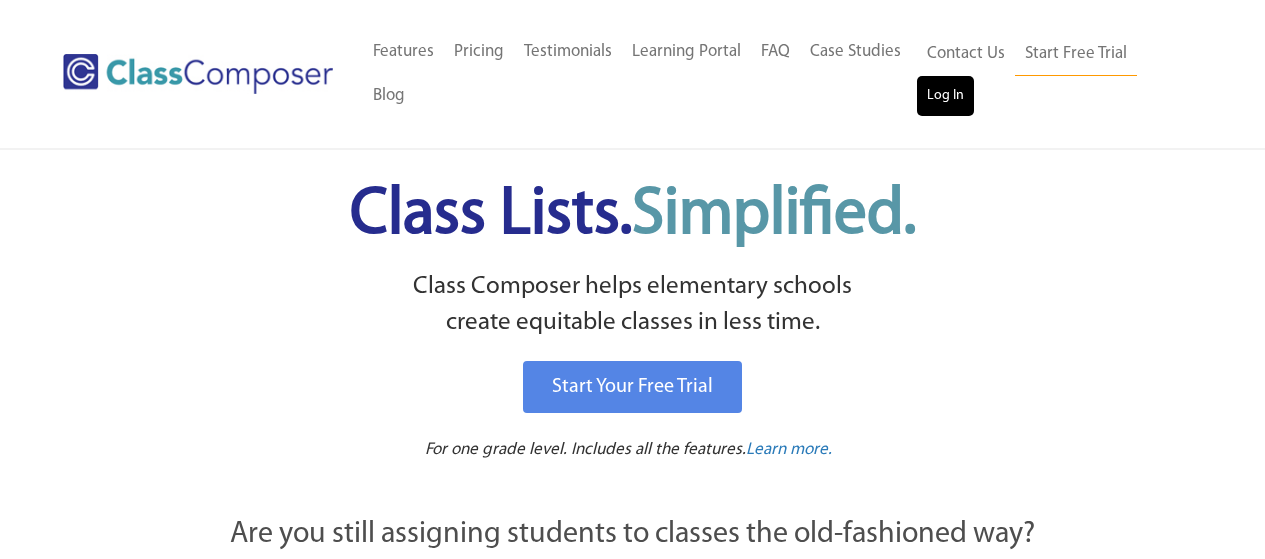 scroll, scrollTop: 0, scrollLeft: 0, axis: both 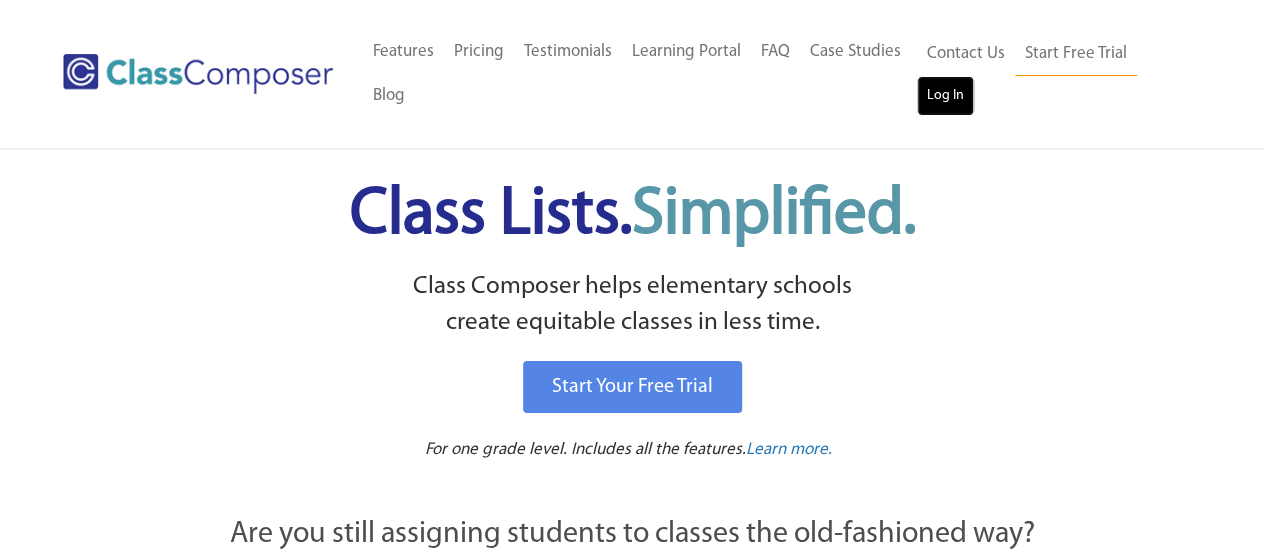 click on "Log In" at bounding box center [945, 96] 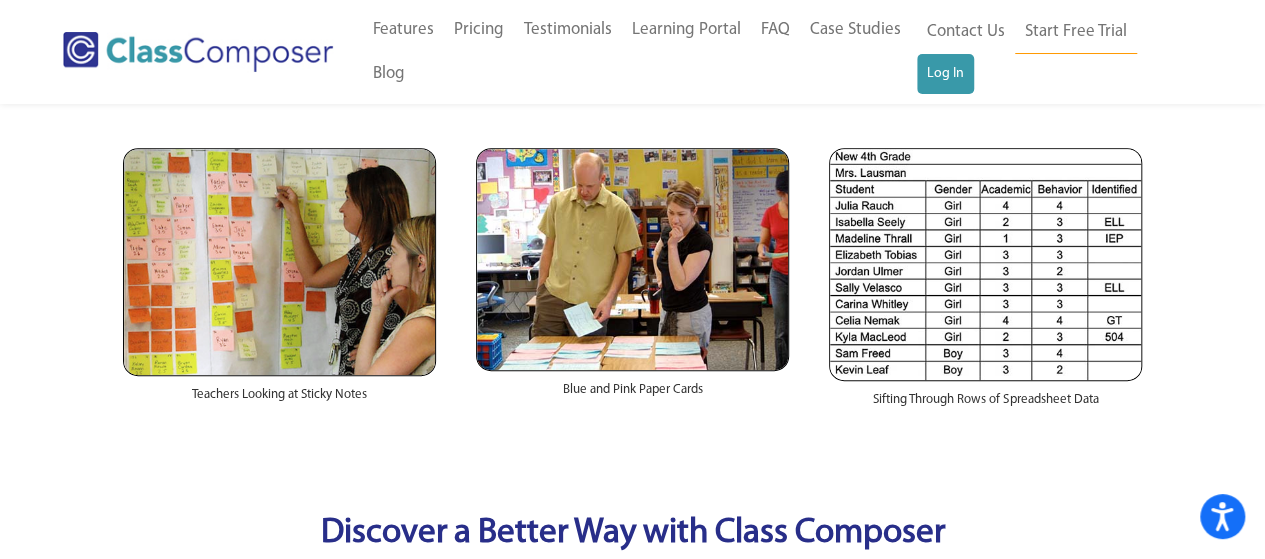 scroll, scrollTop: 300, scrollLeft: 0, axis: vertical 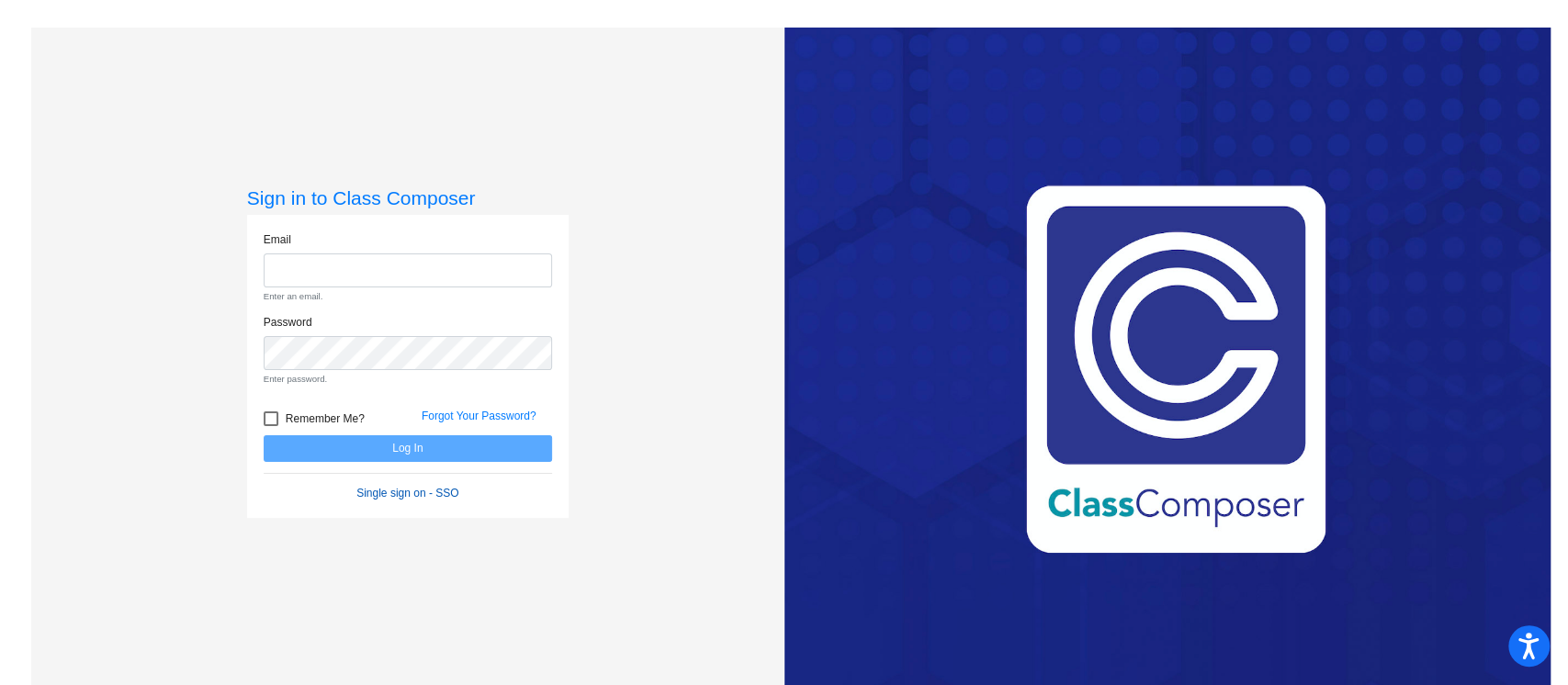 click on "Email Enter an email. Password Enter password.   Remember Me? Forgot Your Password?  Log In   Single sign on - SSO" 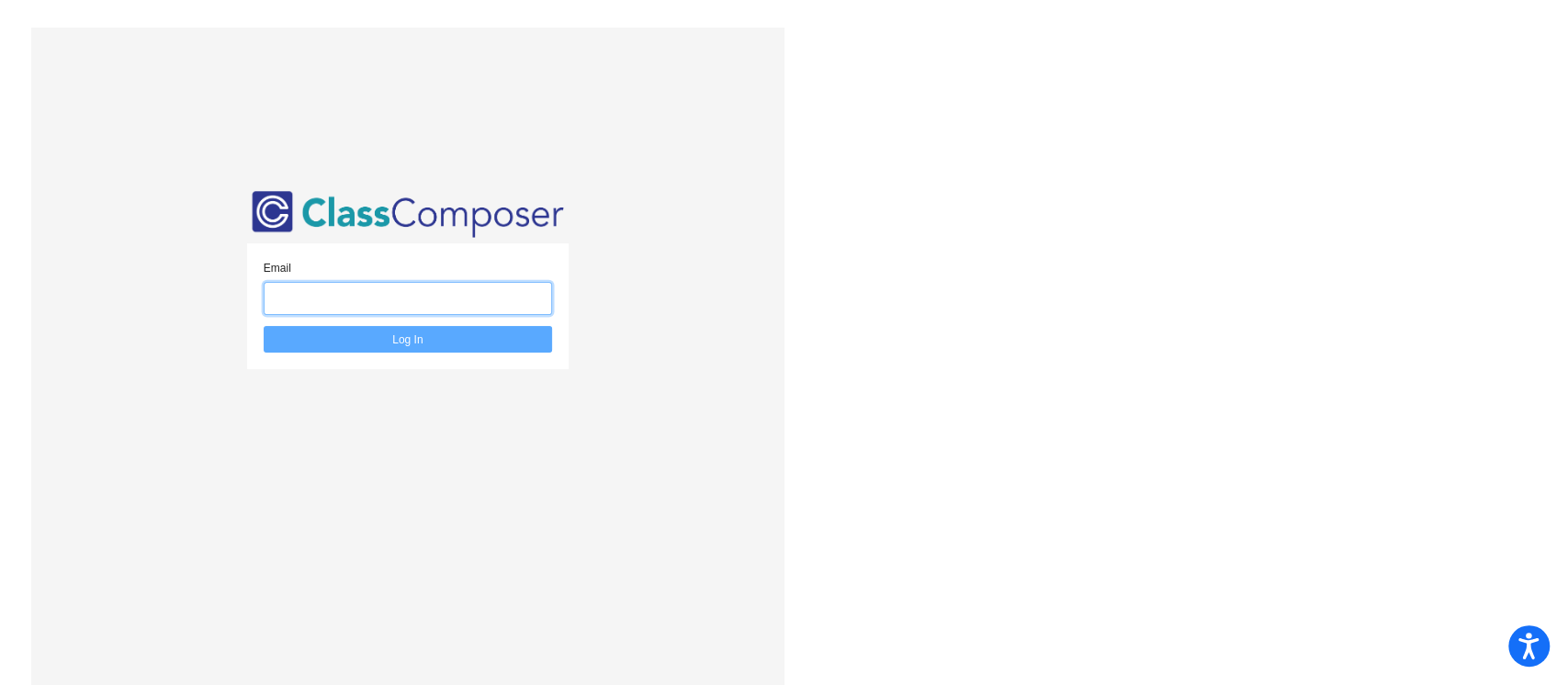 click 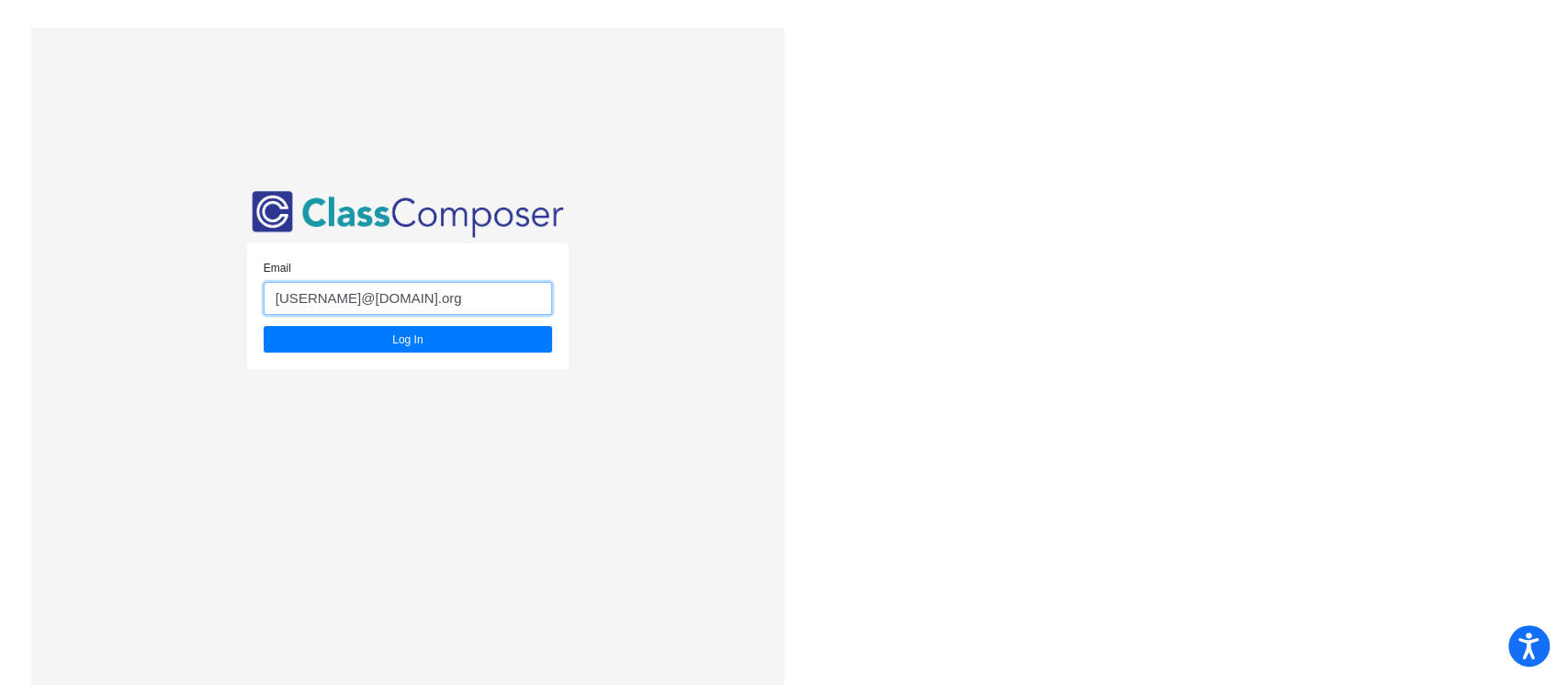type on "[EMAIL]" 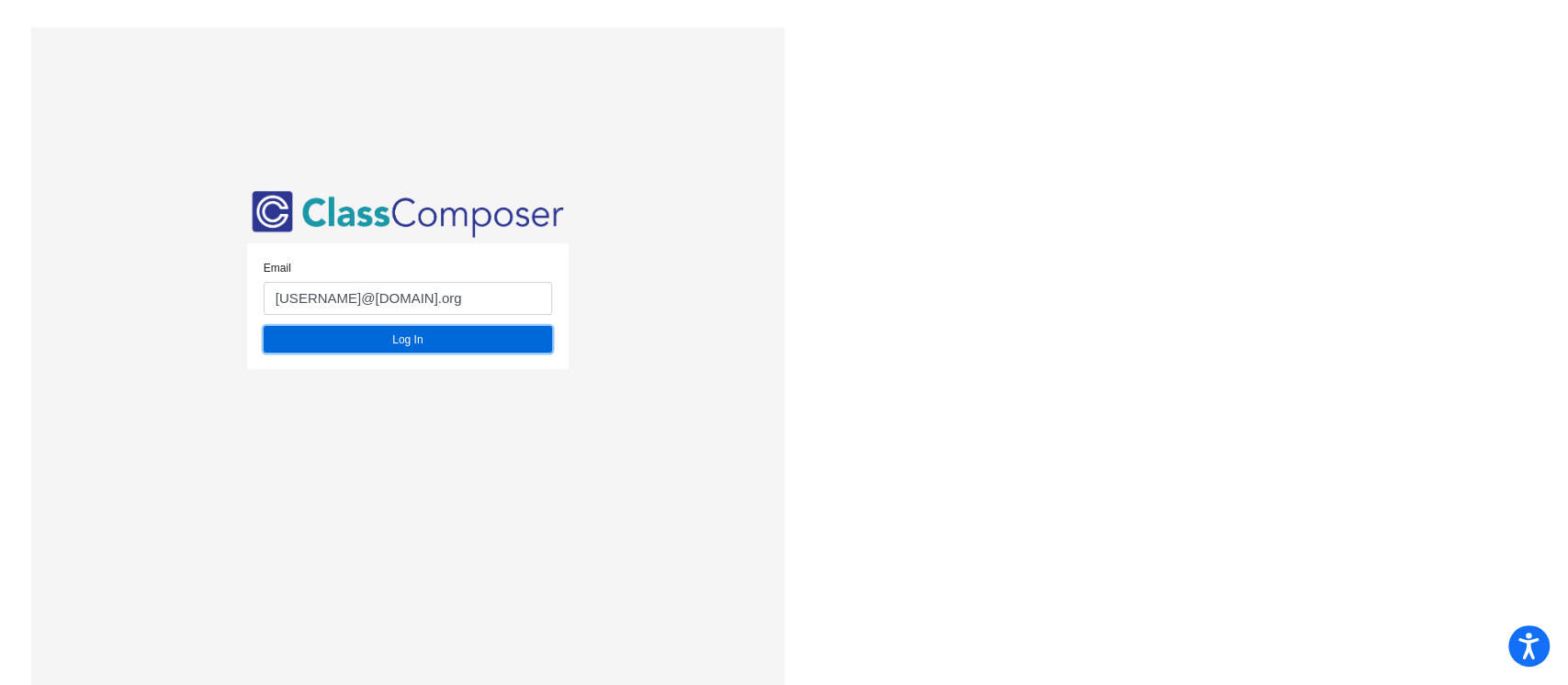 click on "Log In" 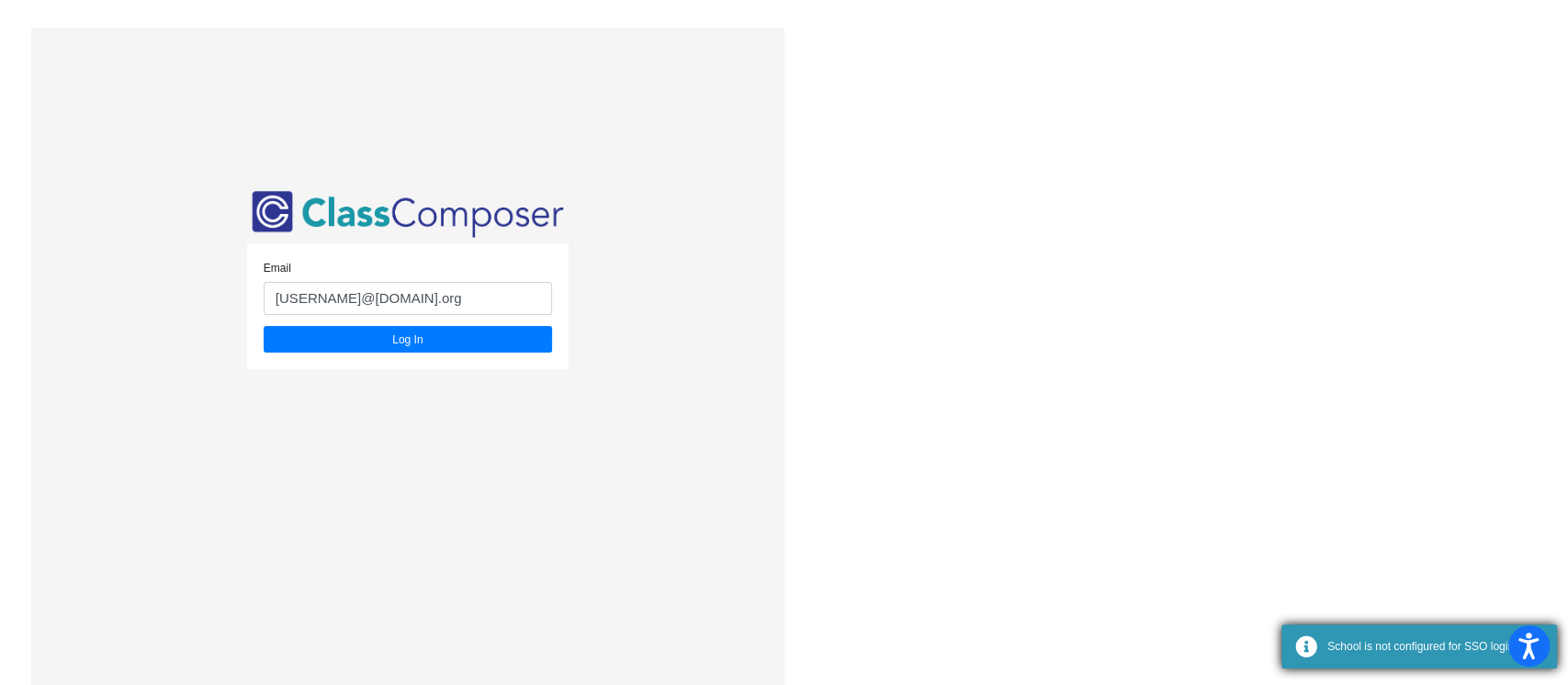 click on "School is not configured for SSO login" at bounding box center [1419, 646] 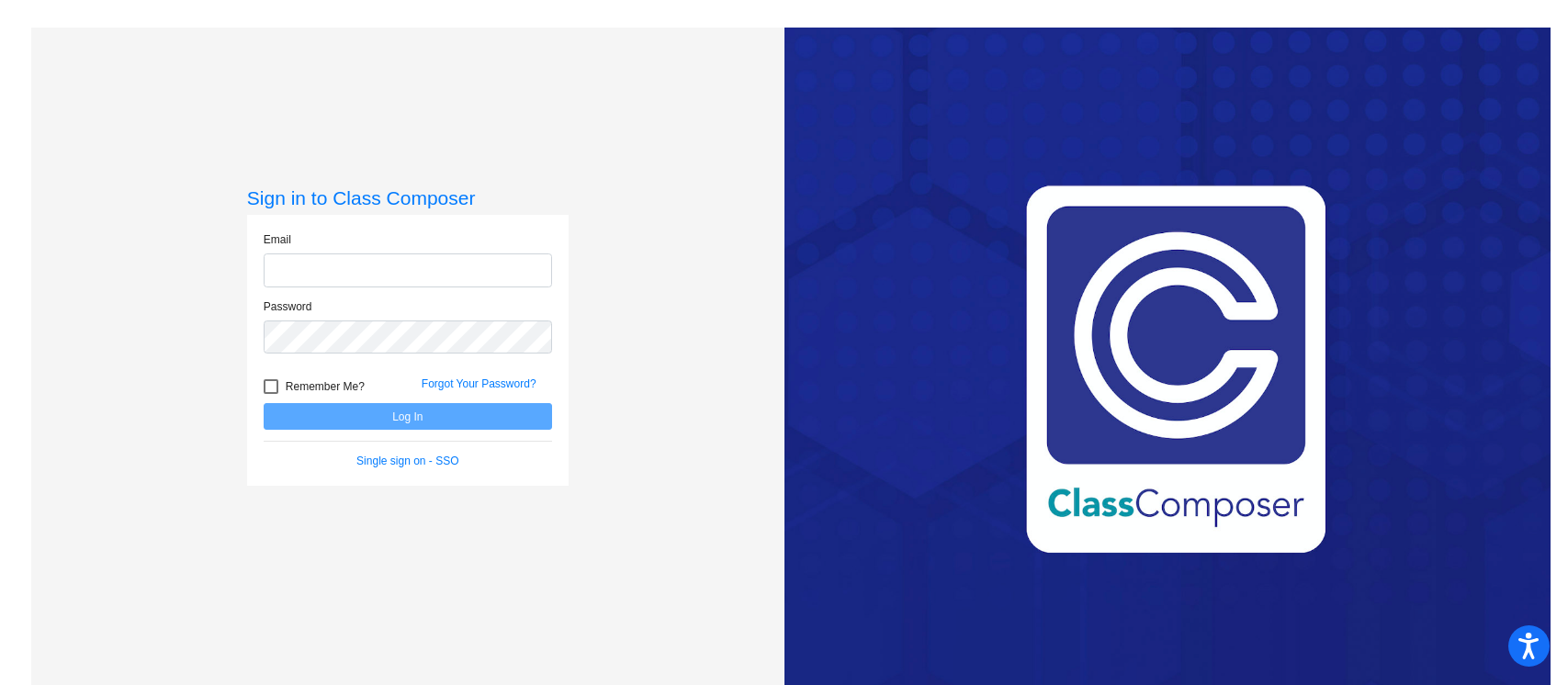 scroll, scrollTop: 0, scrollLeft: 0, axis: both 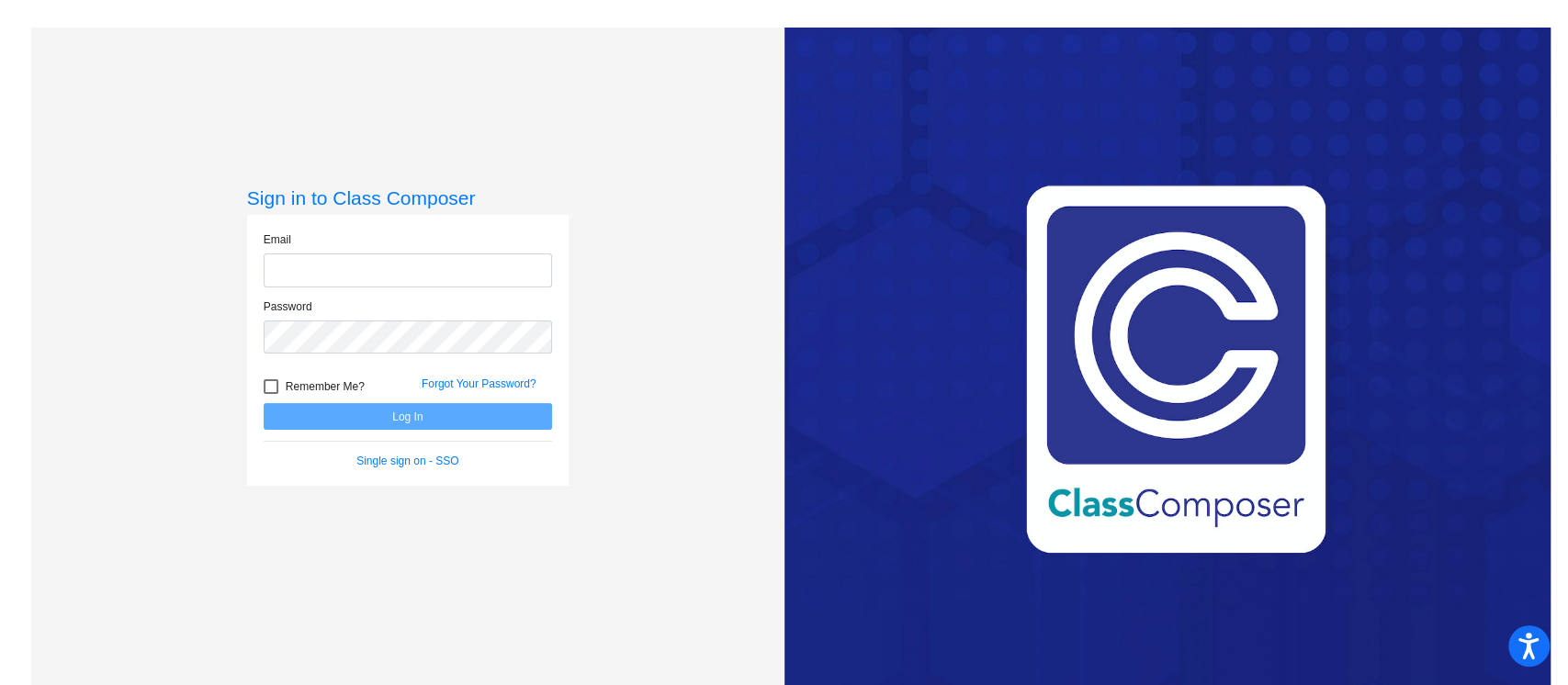 click 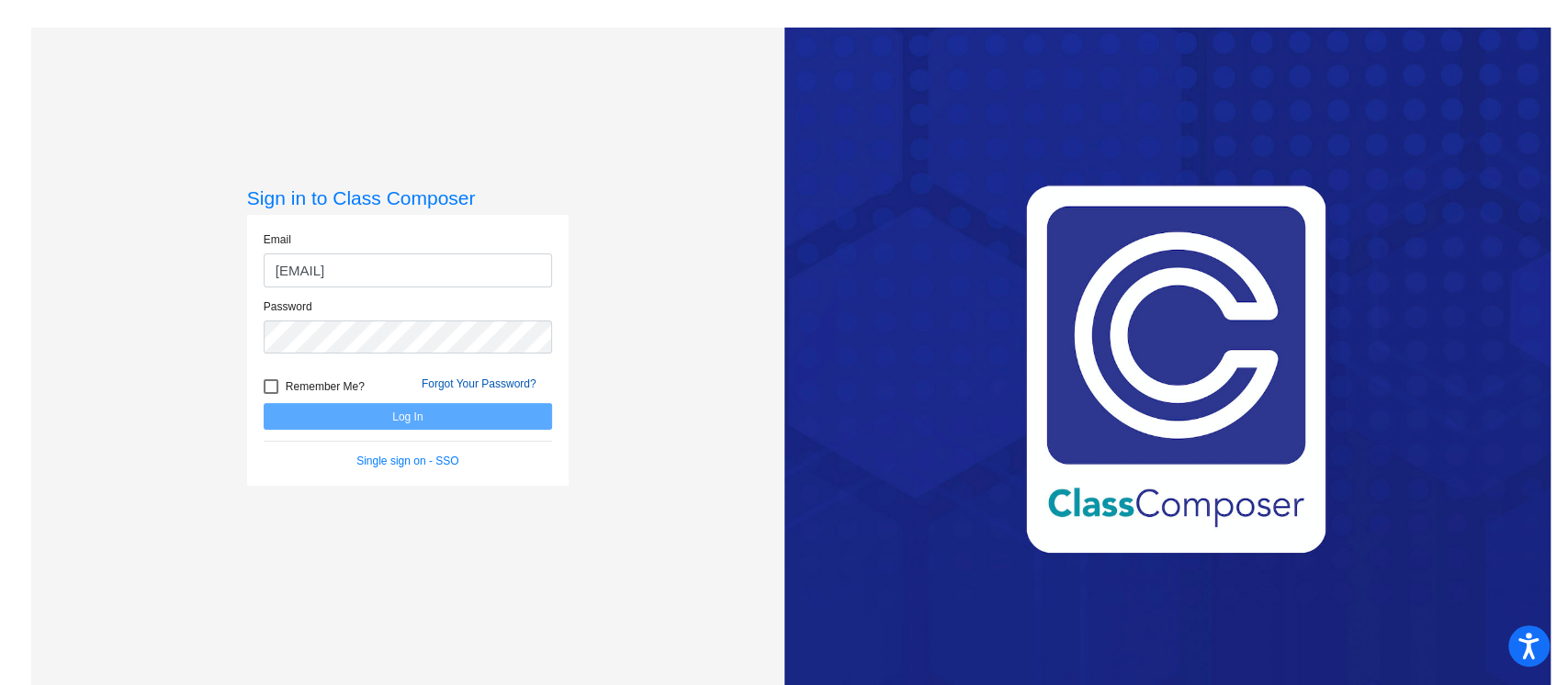 type on "[EMAIL]" 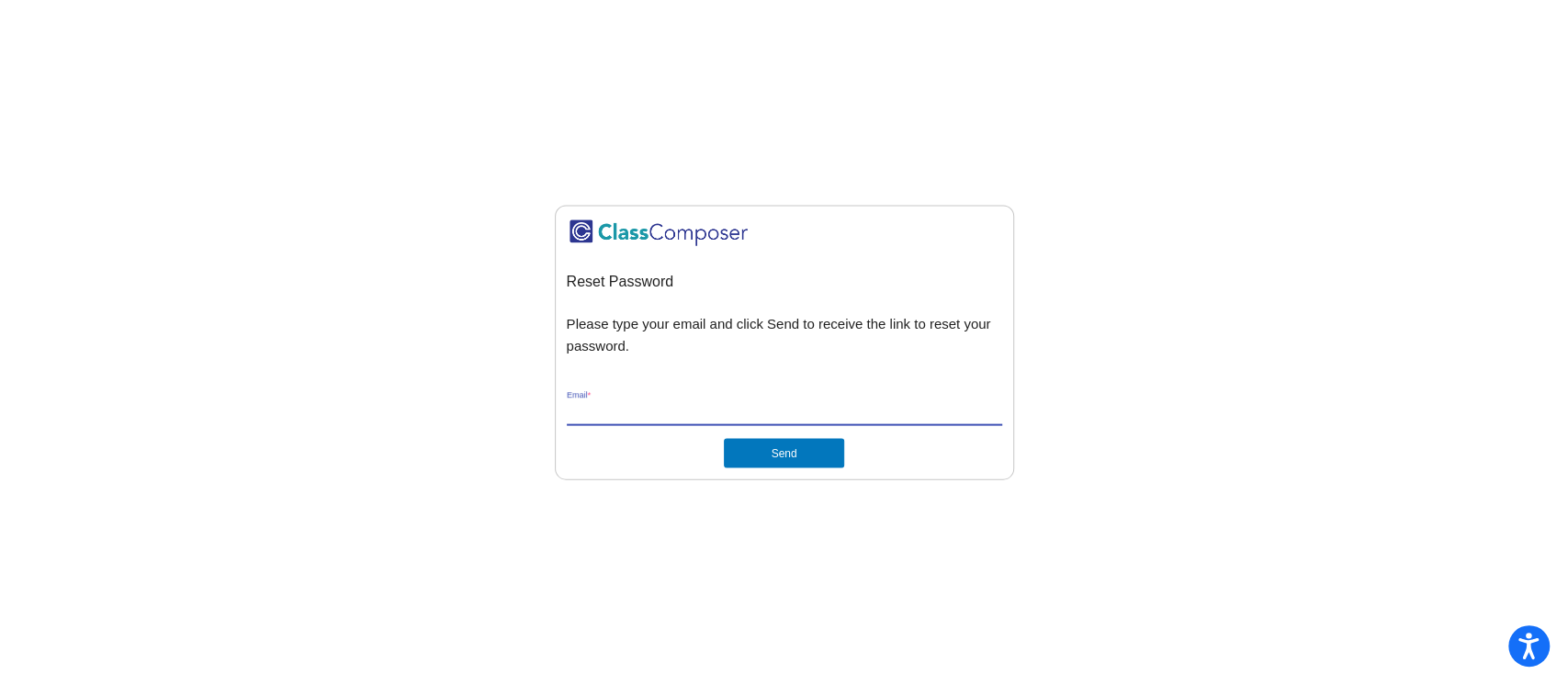 click on "Email  *" at bounding box center (784, 411) 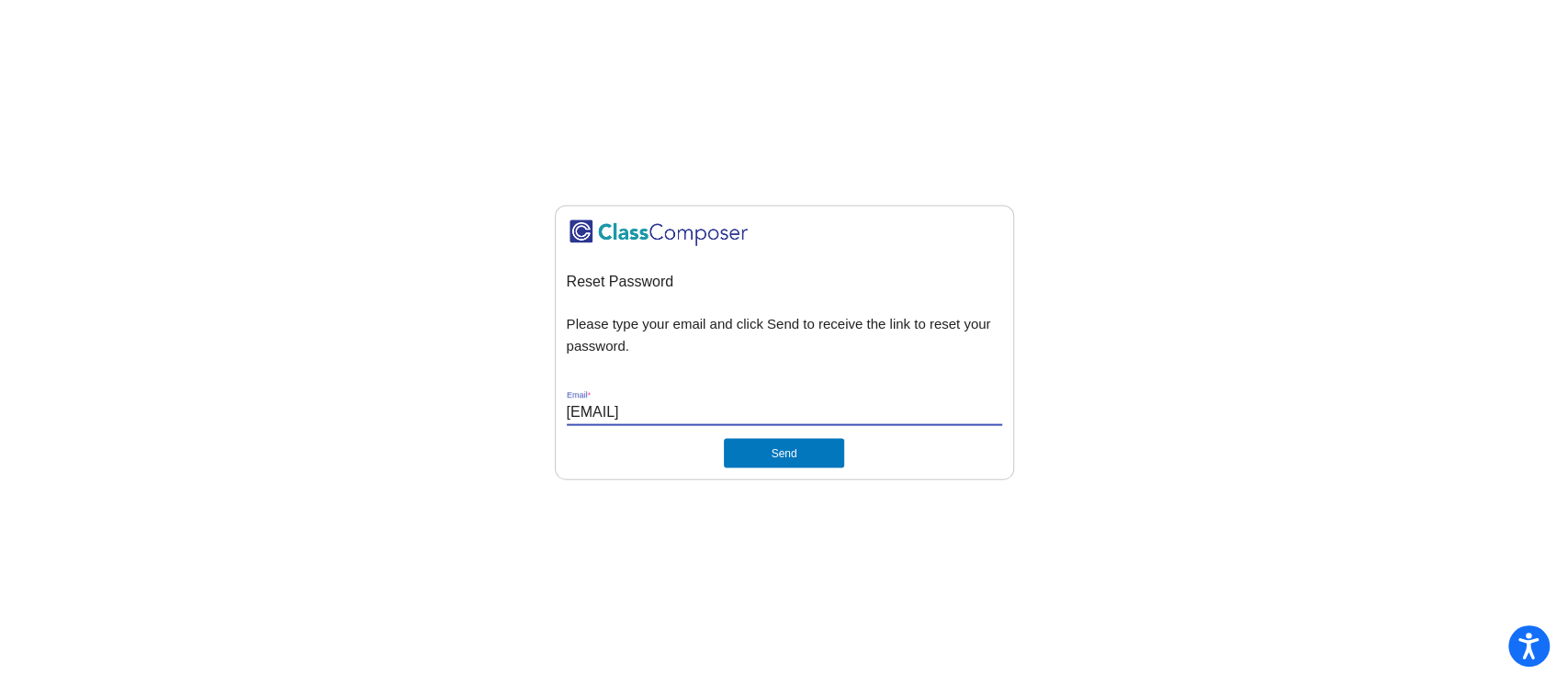 type on "[EMAIL]" 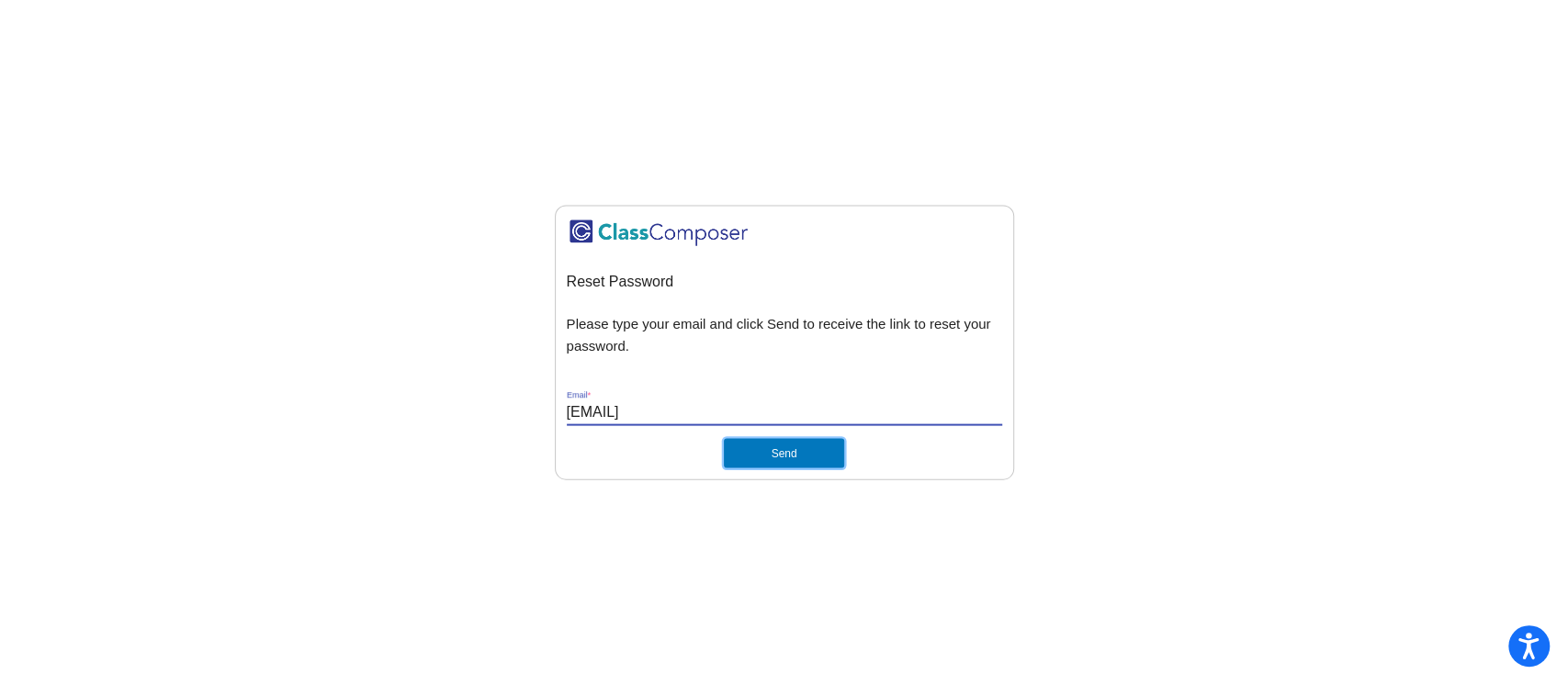 click on "Send" 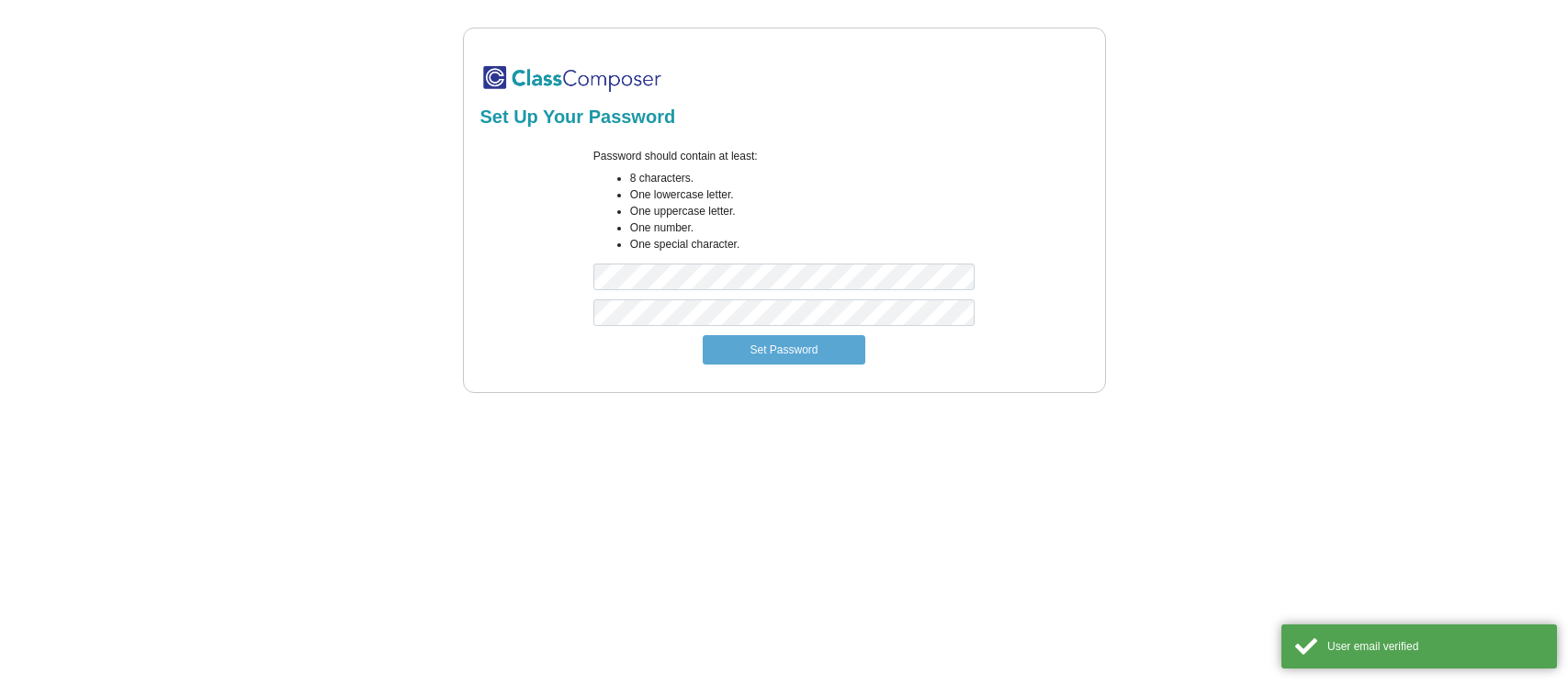 scroll, scrollTop: 0, scrollLeft: 0, axis: both 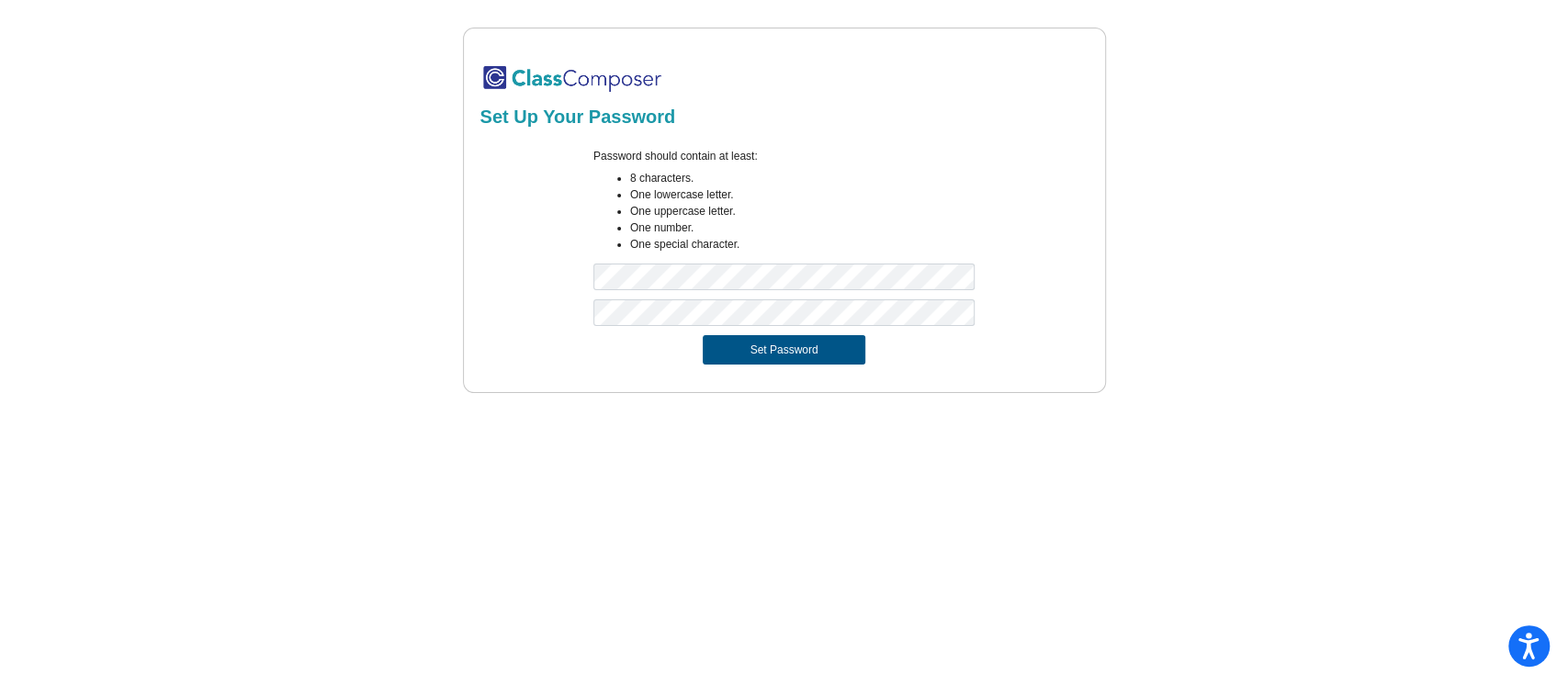 click on "Set Password" at bounding box center [784, 350] 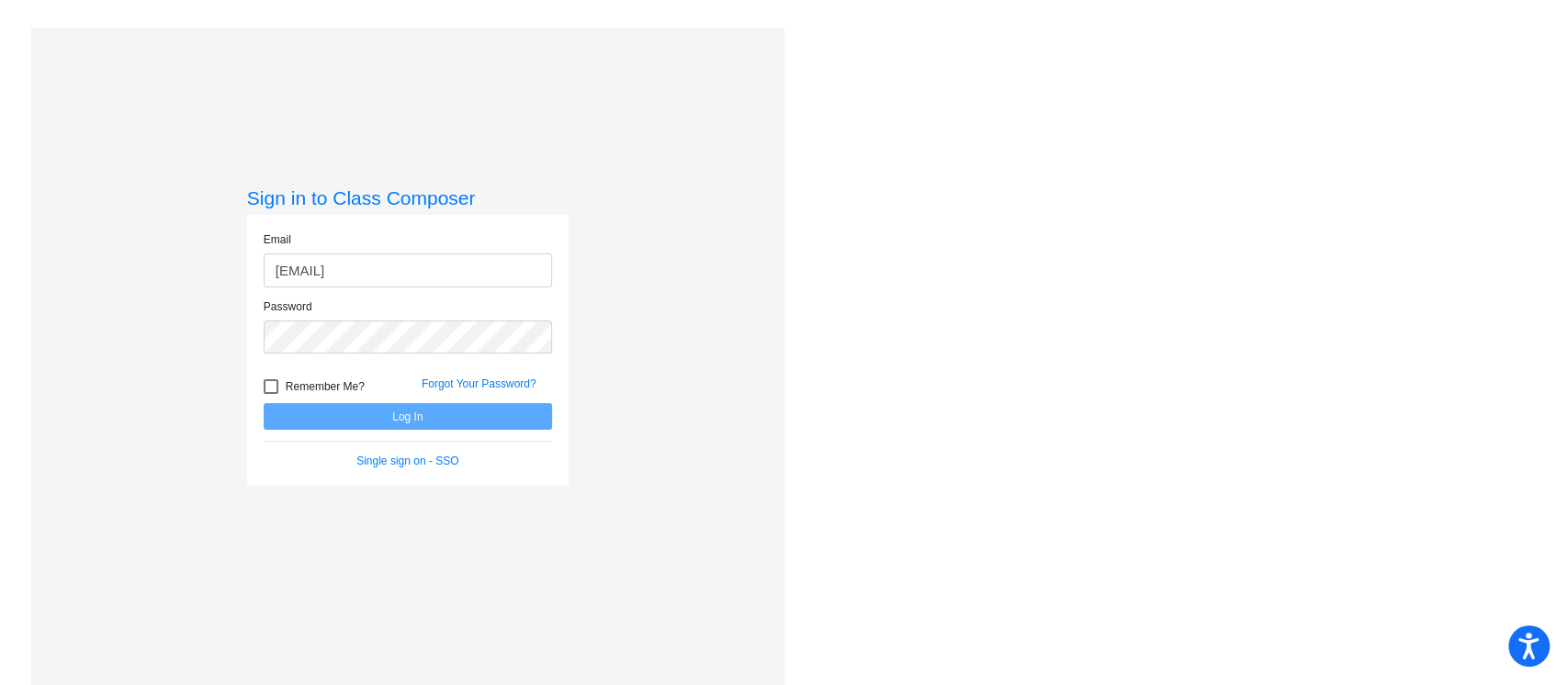 type on "[EMAIL]" 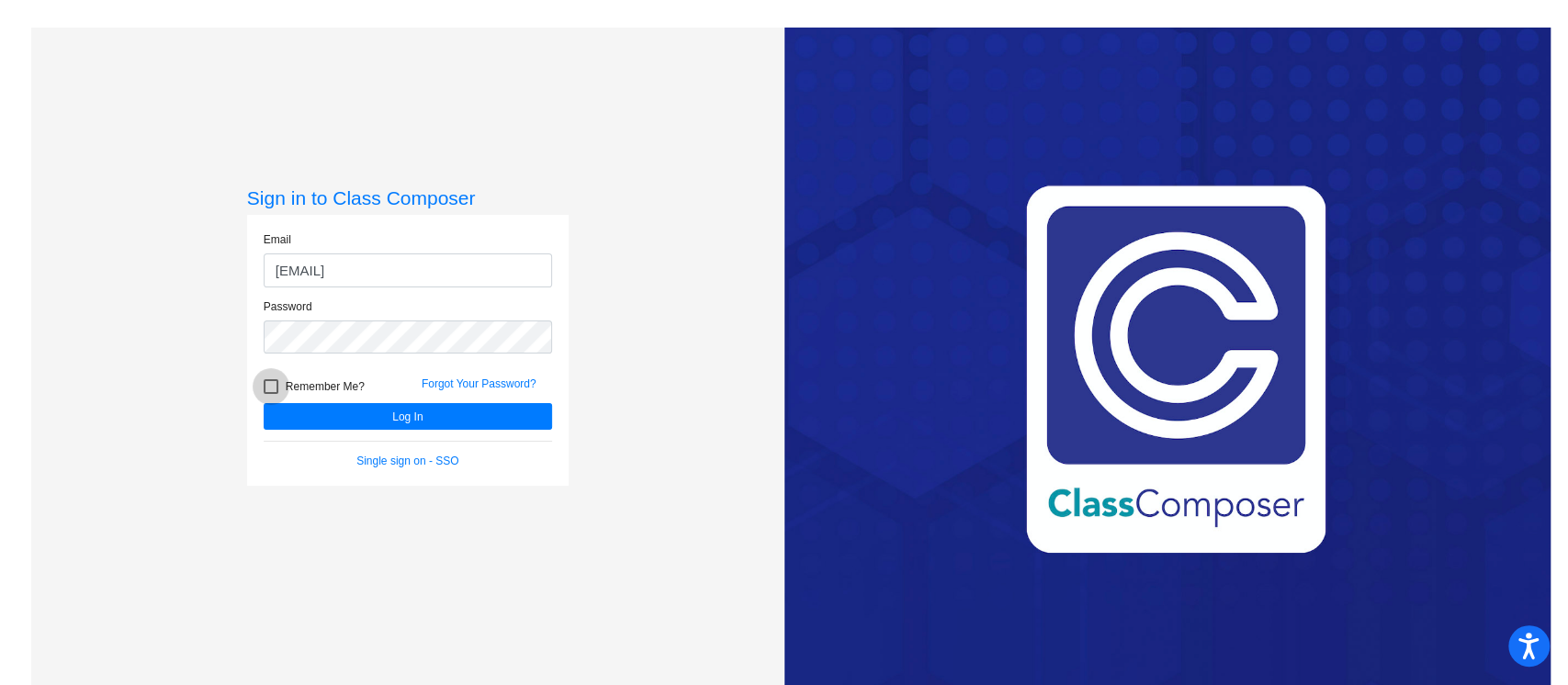 click at bounding box center (271, 387) 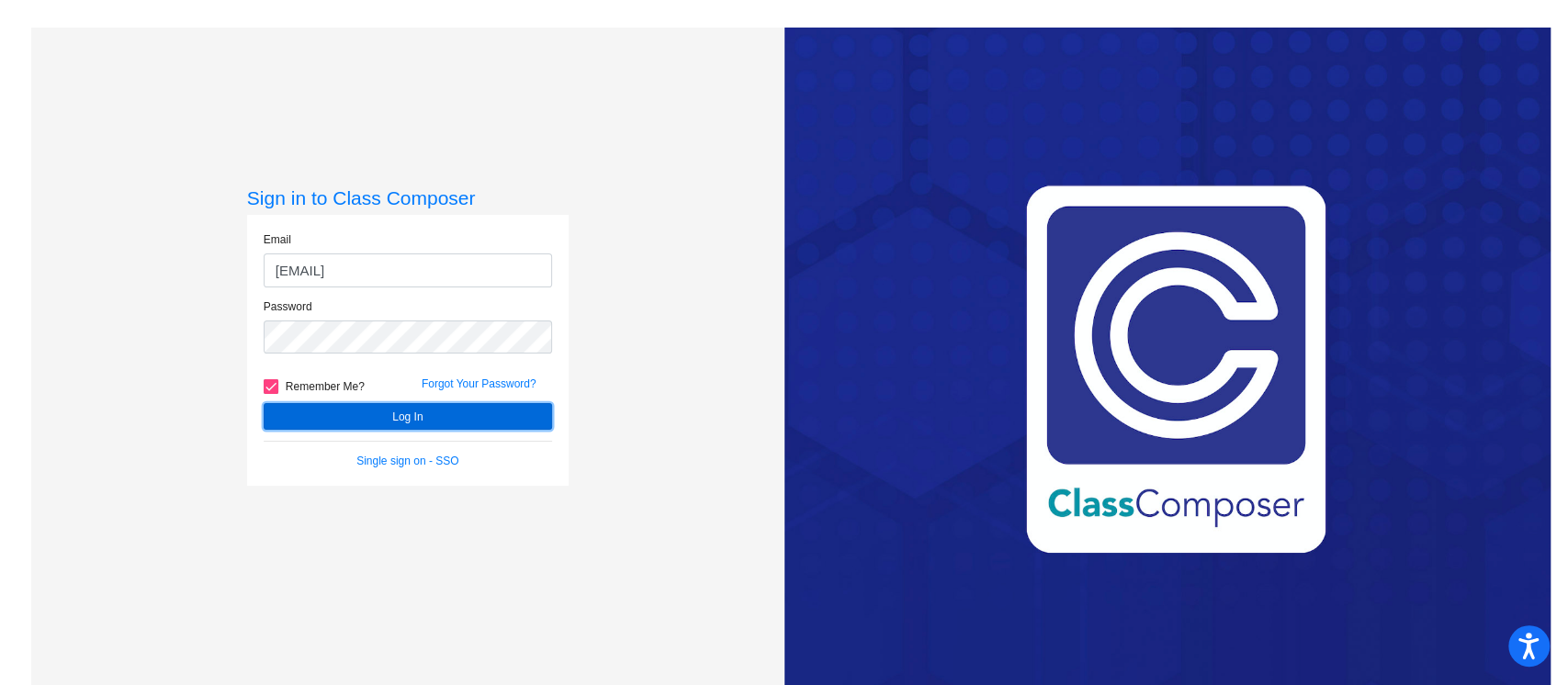 click on "Log In" 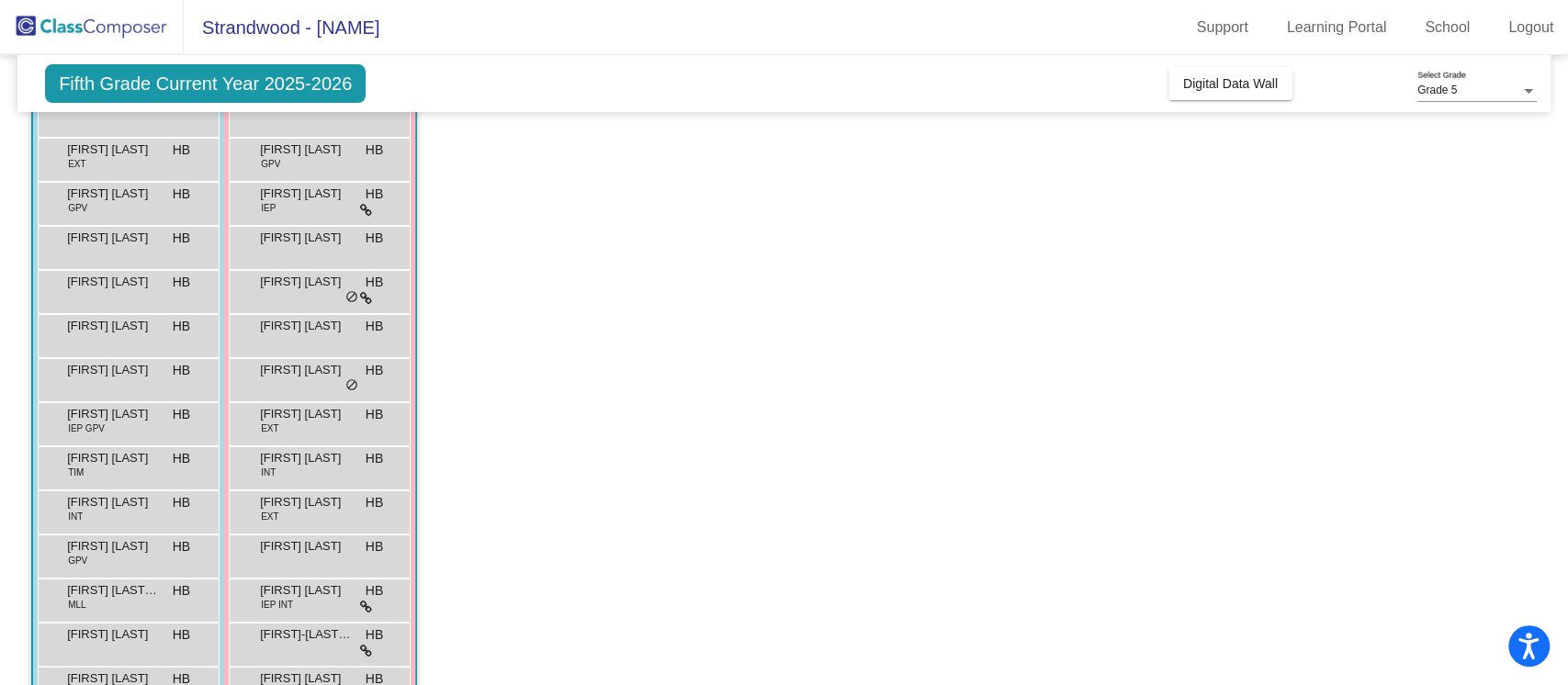 scroll, scrollTop: 0, scrollLeft: 0, axis: both 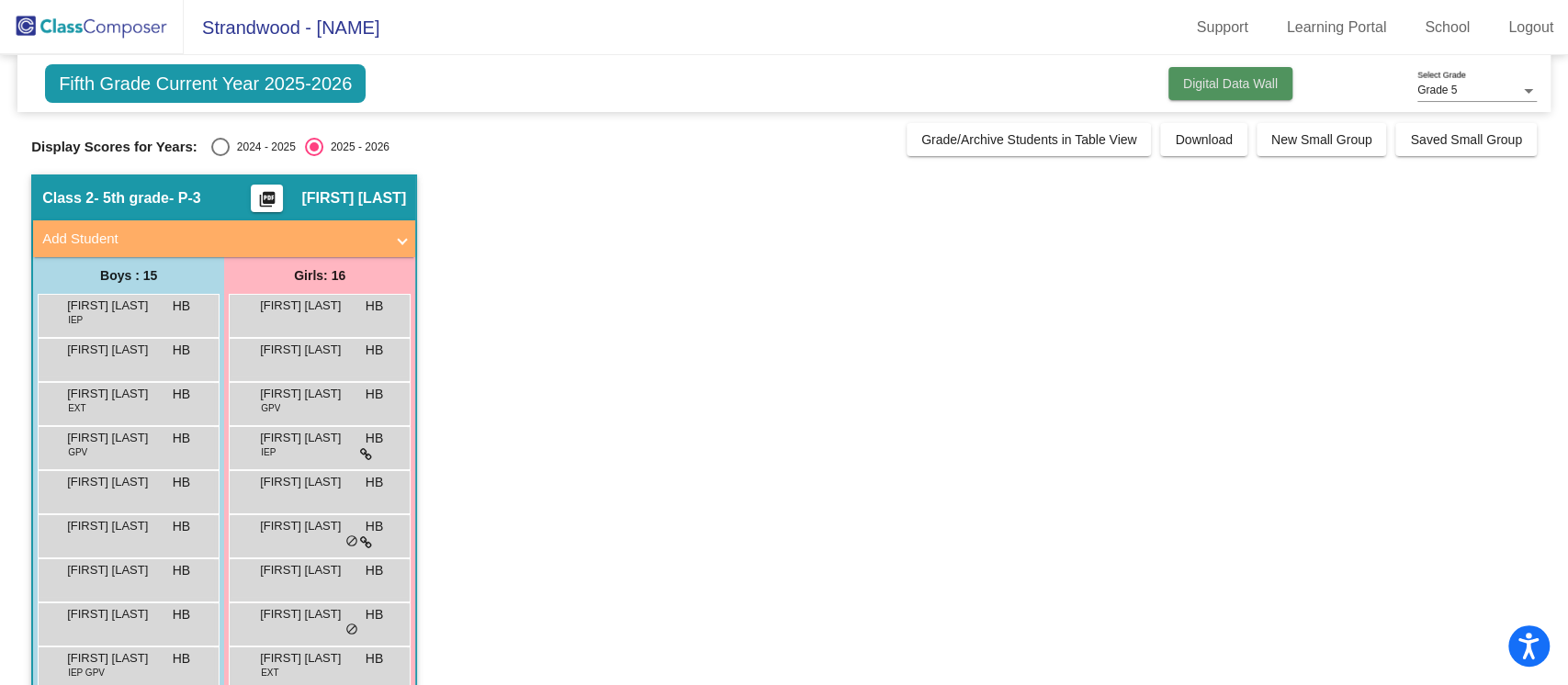 click on "Digital Data Wall" 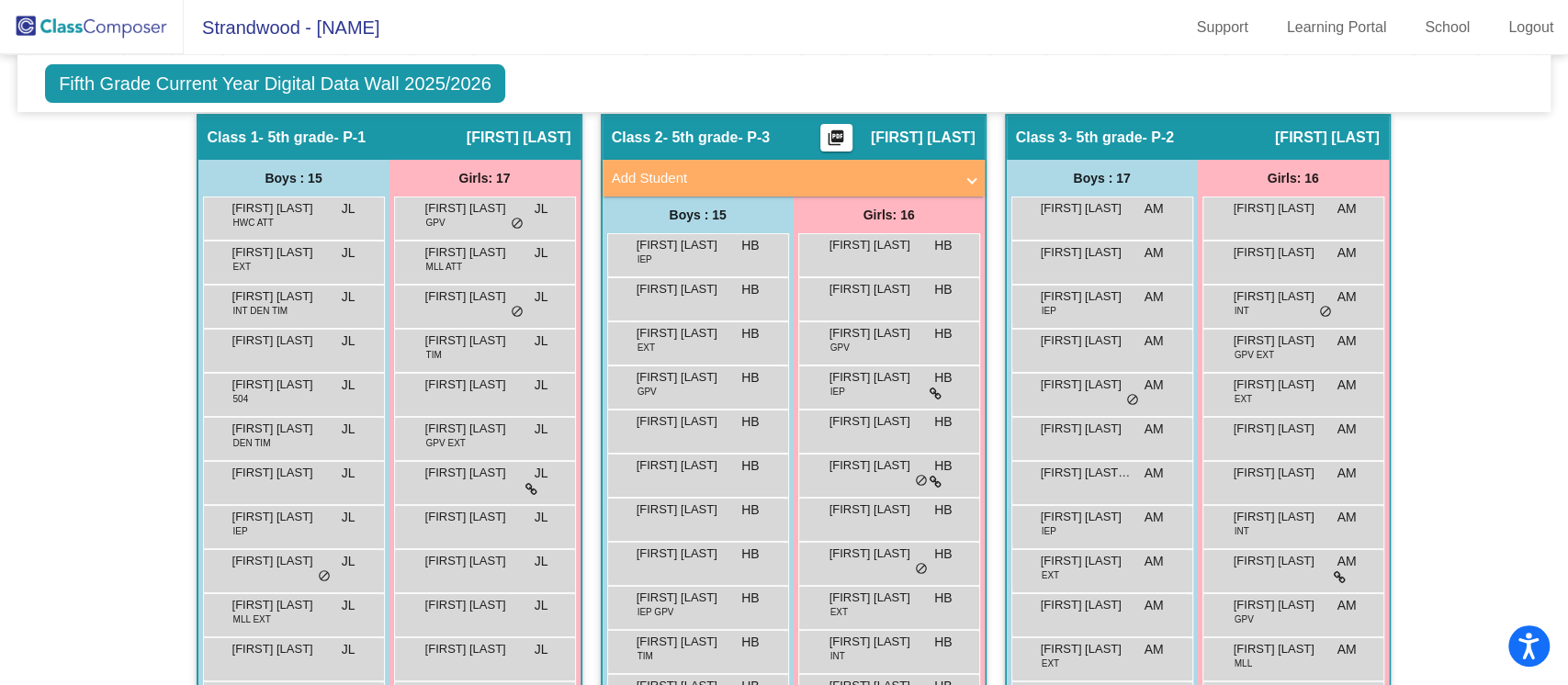 scroll, scrollTop: 367, scrollLeft: 0, axis: vertical 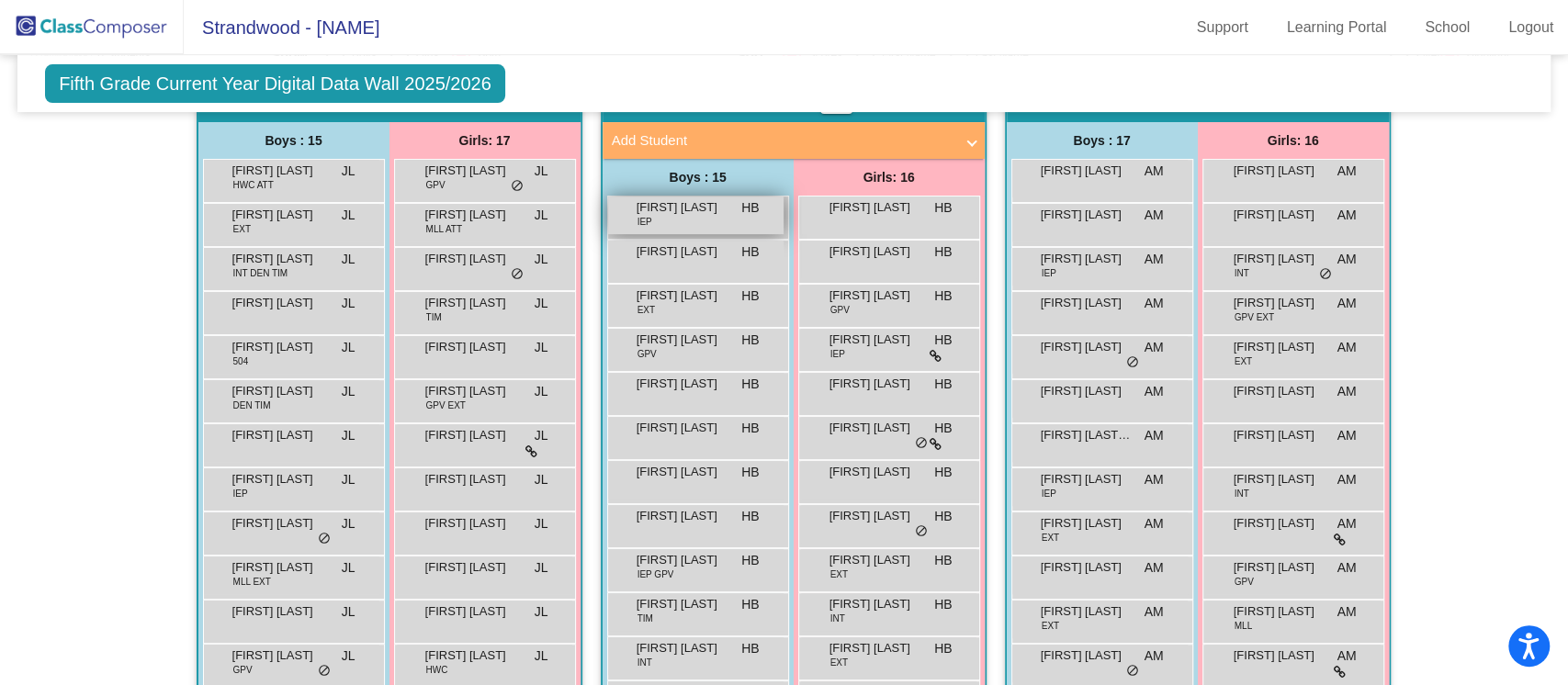 click on "[FIRST] [LAST]" at bounding box center [682, 208] 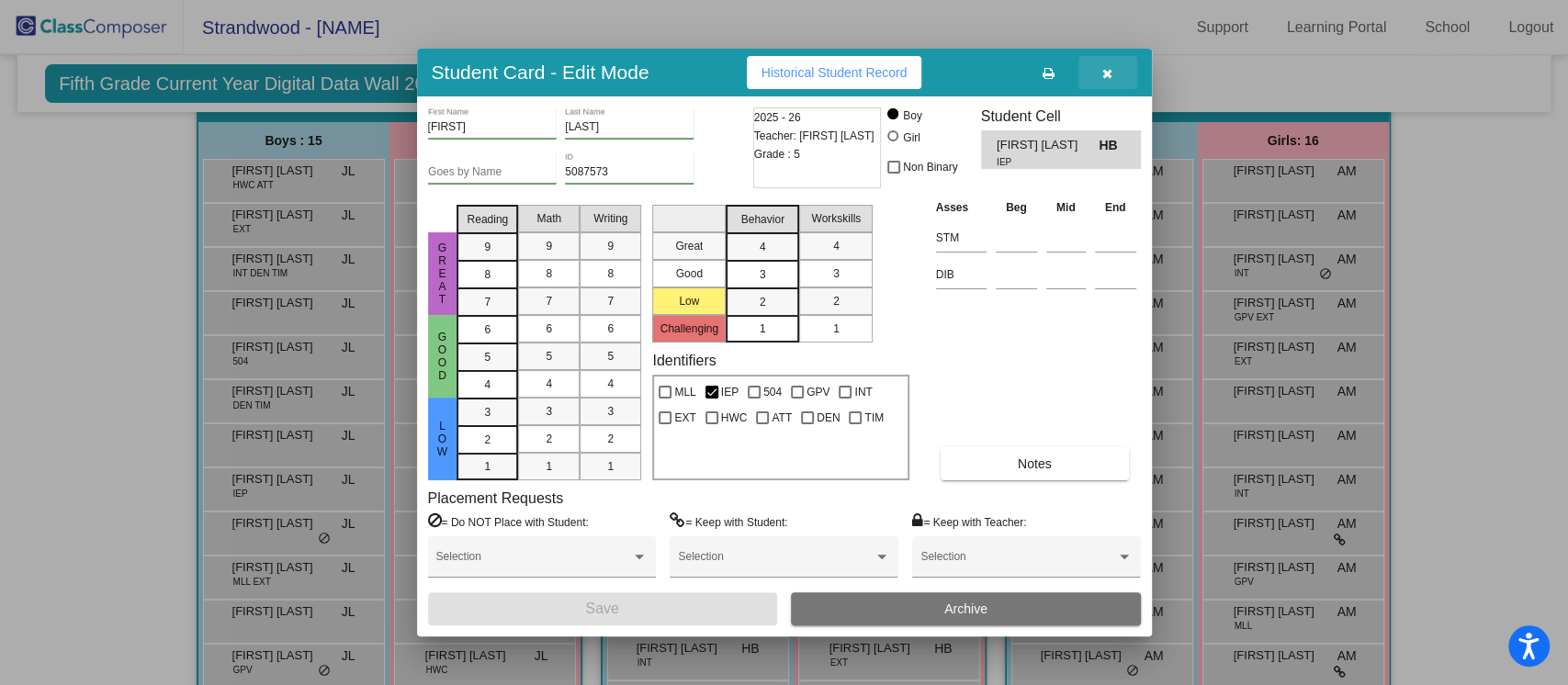 click at bounding box center [1107, 73] 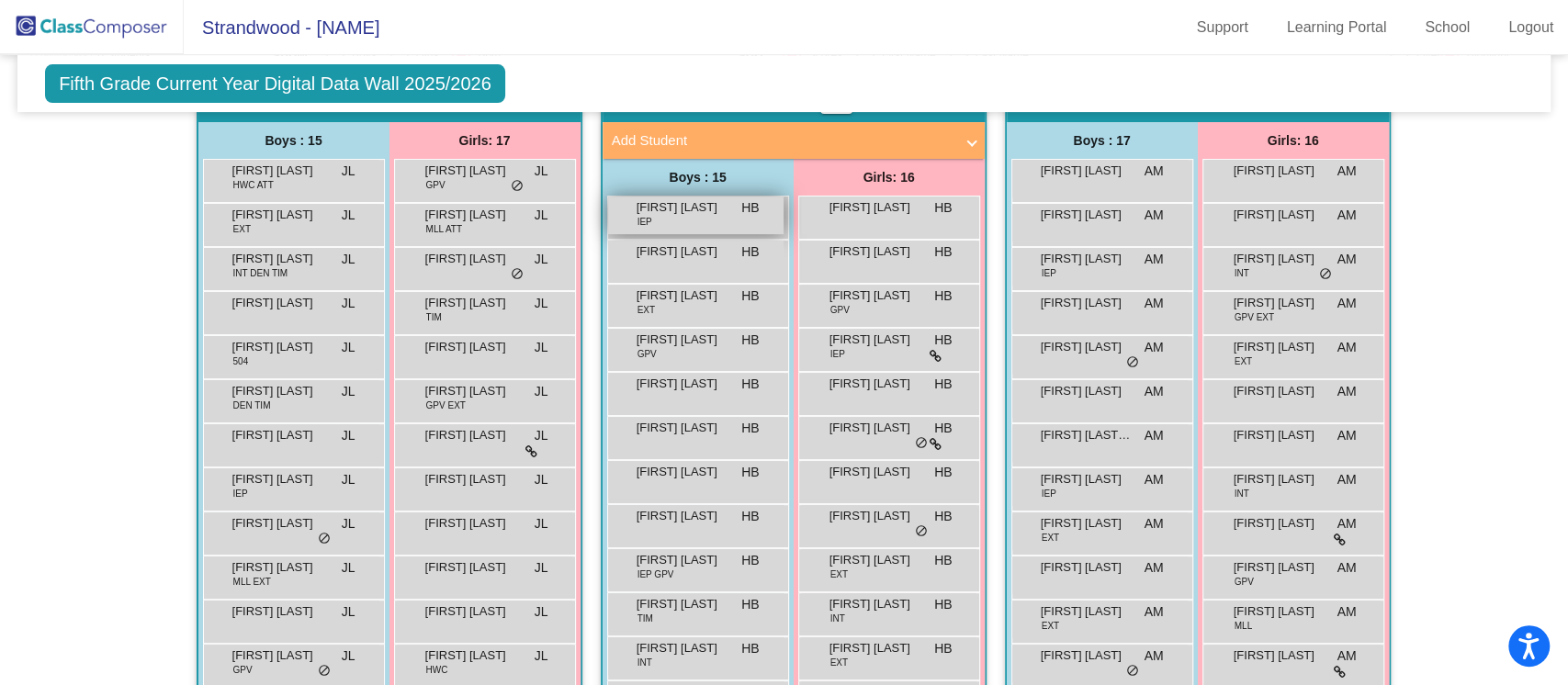 click on "Alistair Lohmann IEP HB lock do_not_disturb_alt" at bounding box center (695, 215) 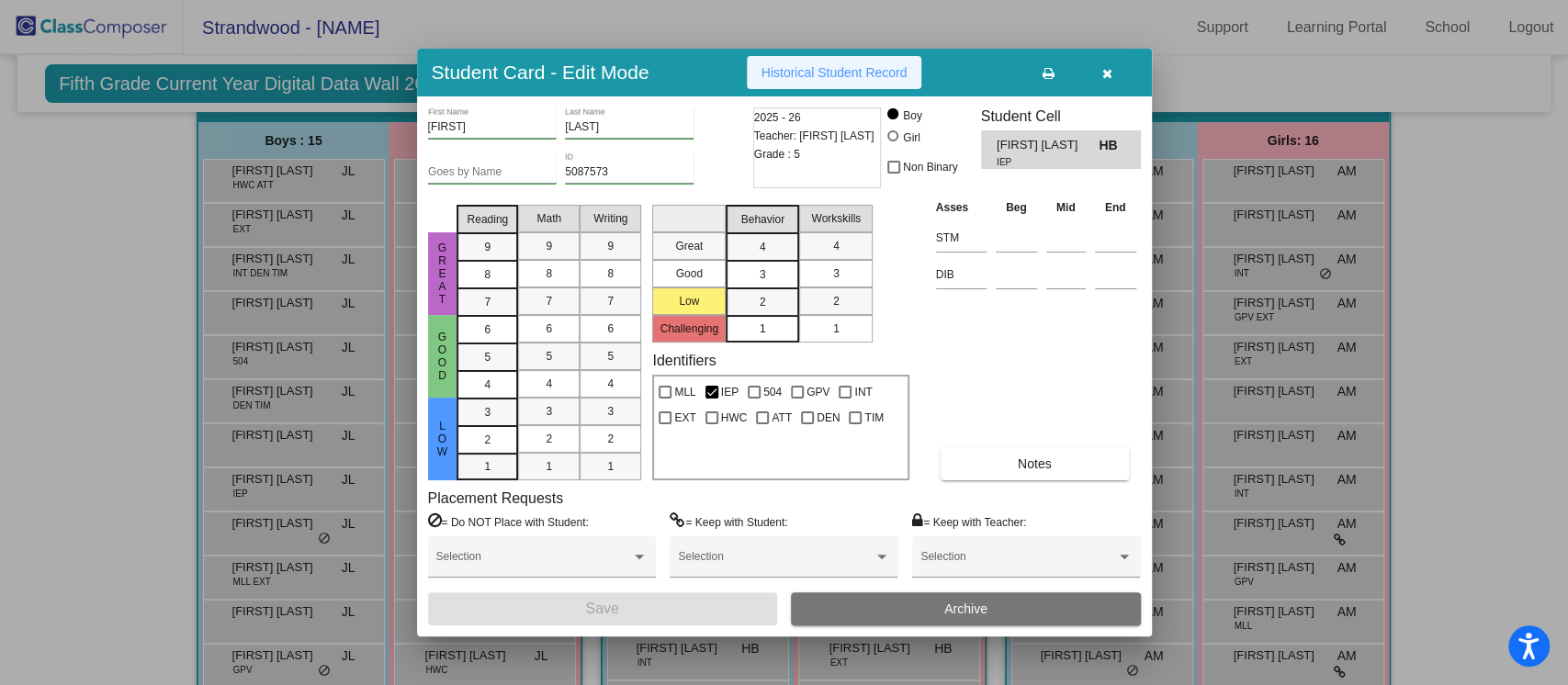 click on "Historical Student Record" at bounding box center (834, 73) 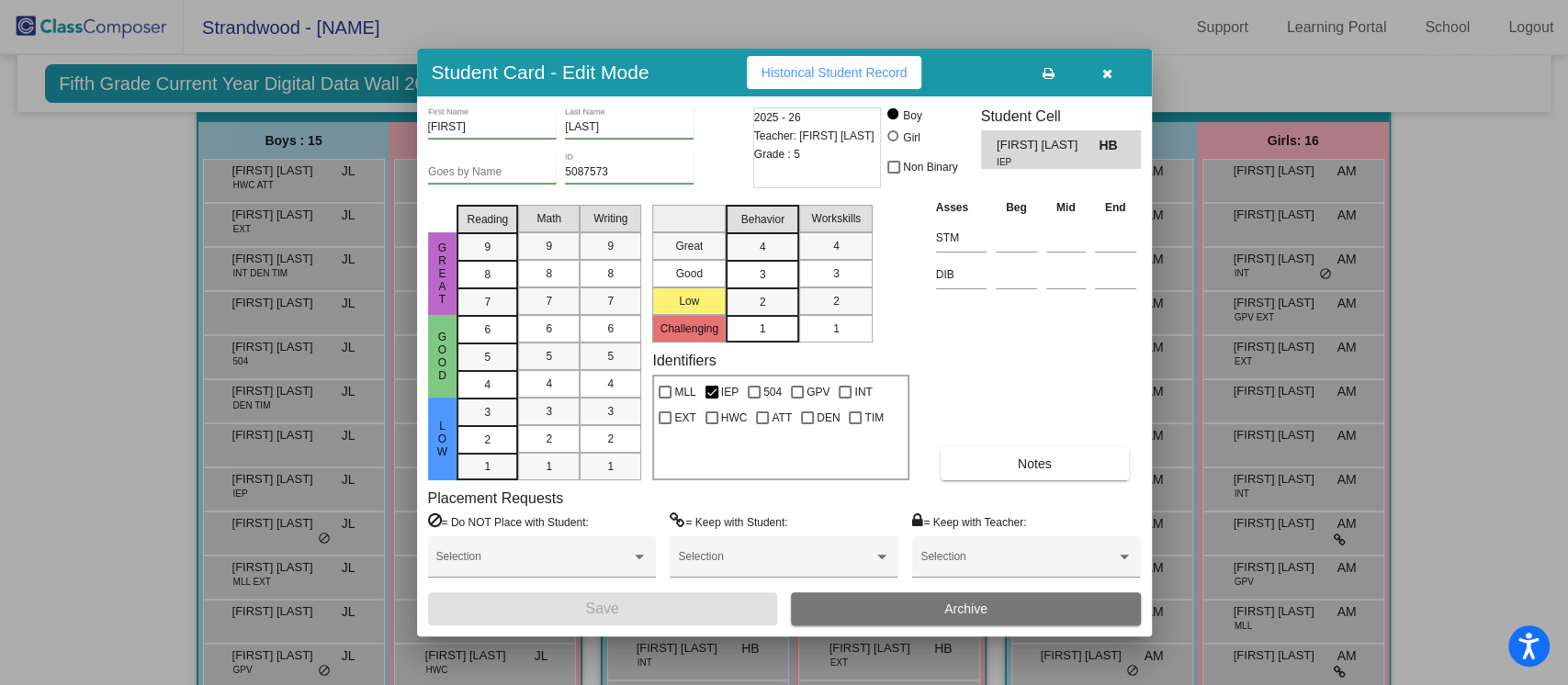 click at bounding box center (1108, 73) 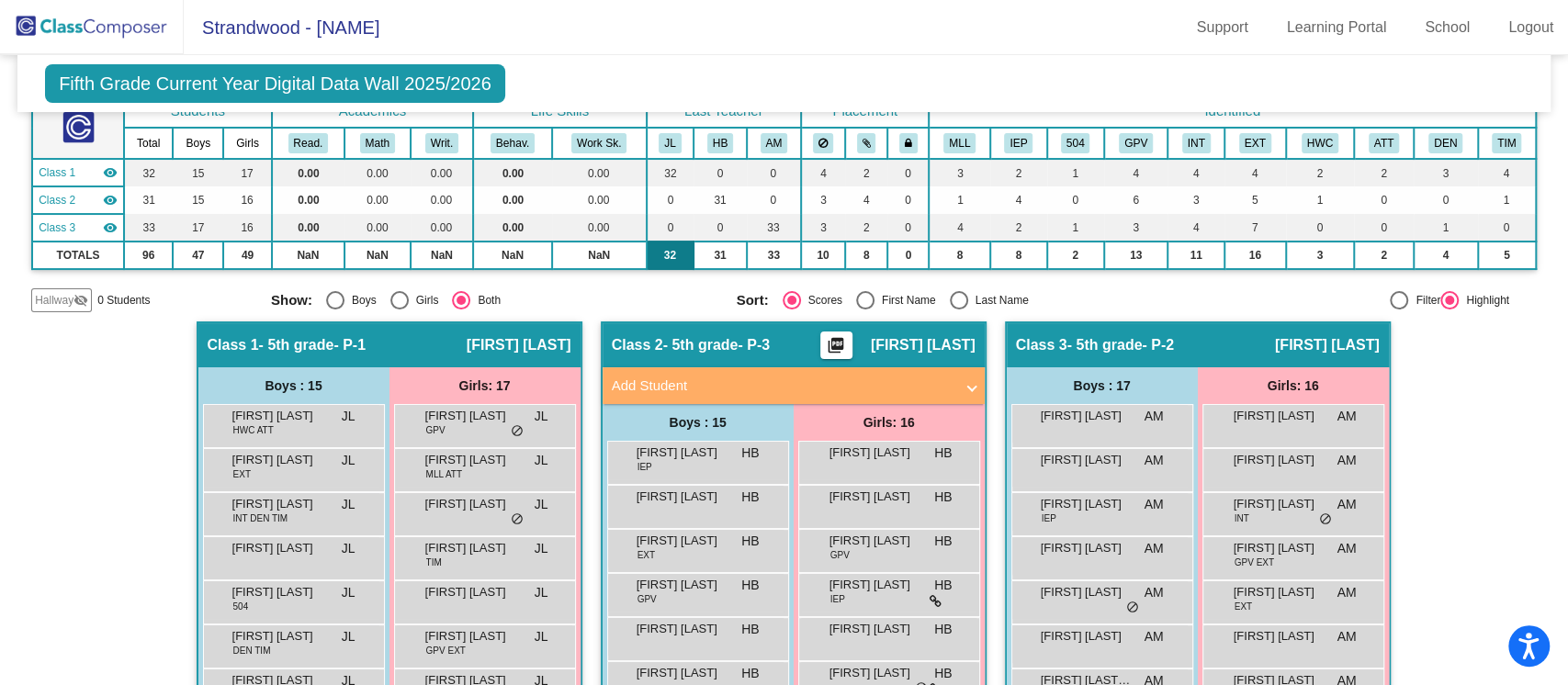 scroll, scrollTop: 244, scrollLeft: 0, axis: vertical 